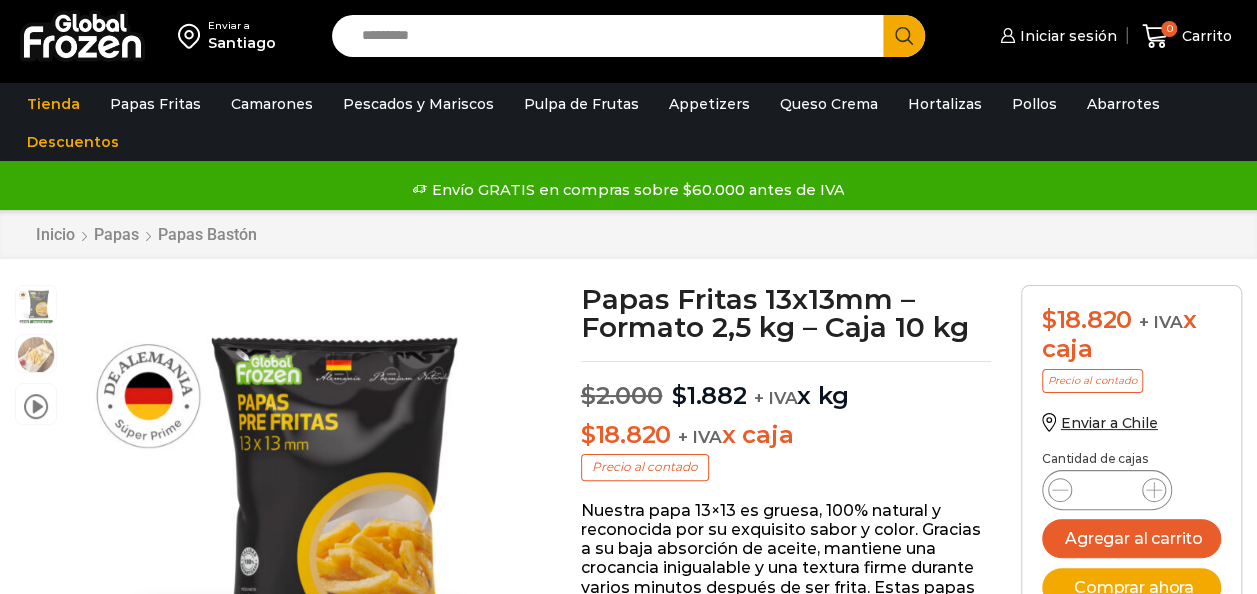 scroll, scrollTop: 1, scrollLeft: 0, axis: vertical 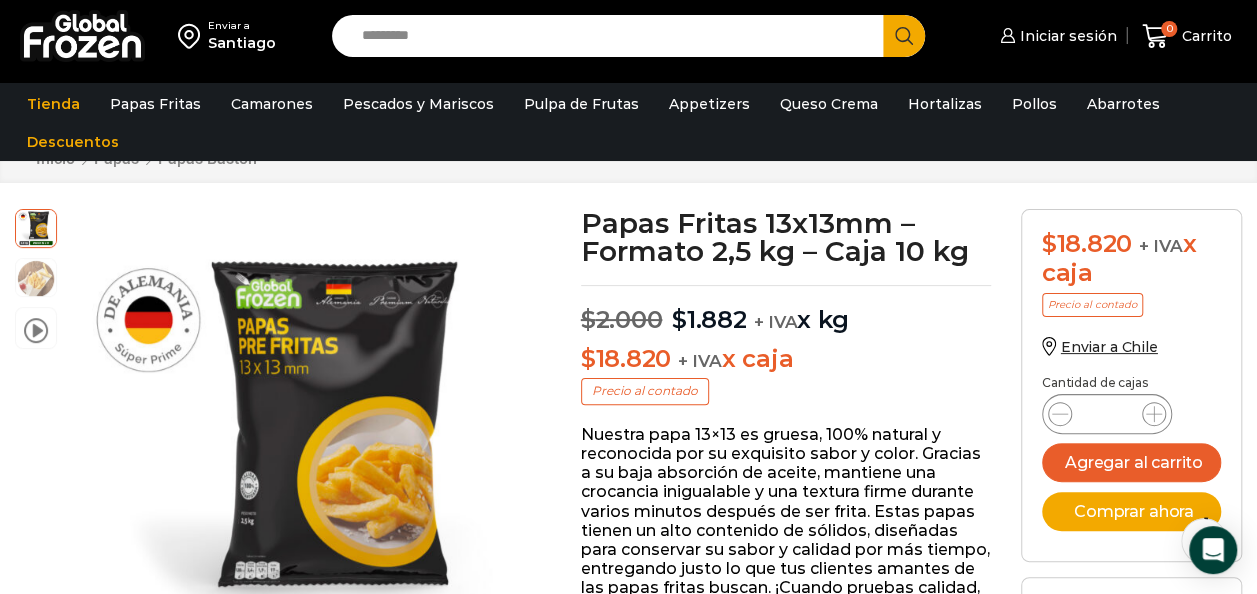 click on "$ 18.820   + IVA  x caja" at bounding box center (786, 359) 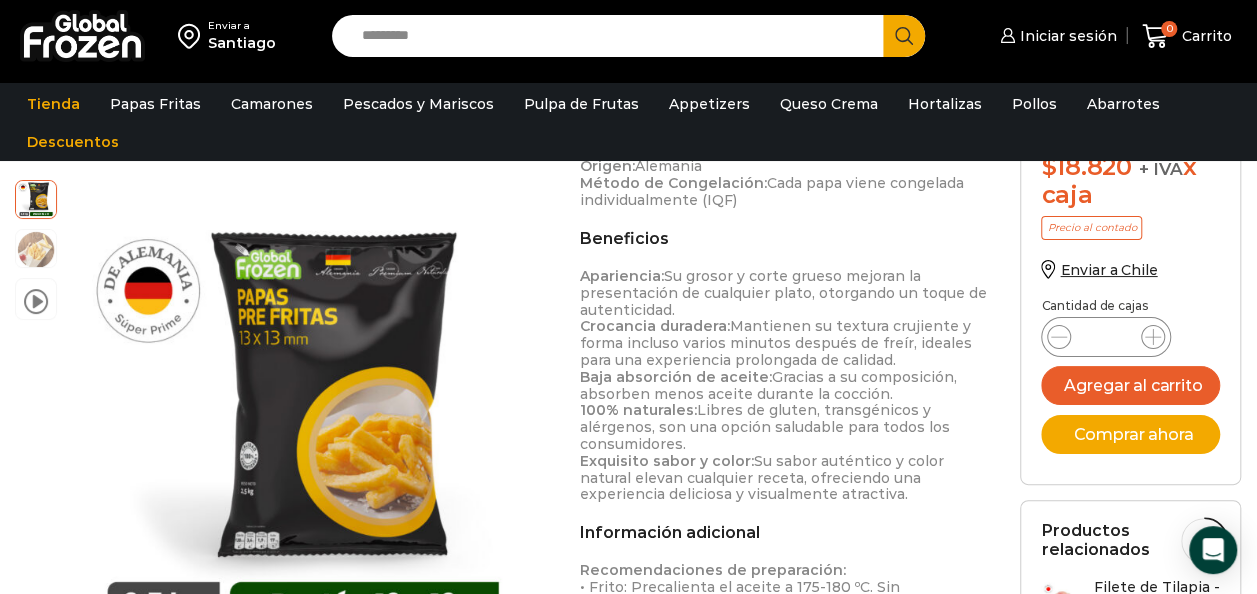 scroll, scrollTop: 1100, scrollLeft: 0, axis: vertical 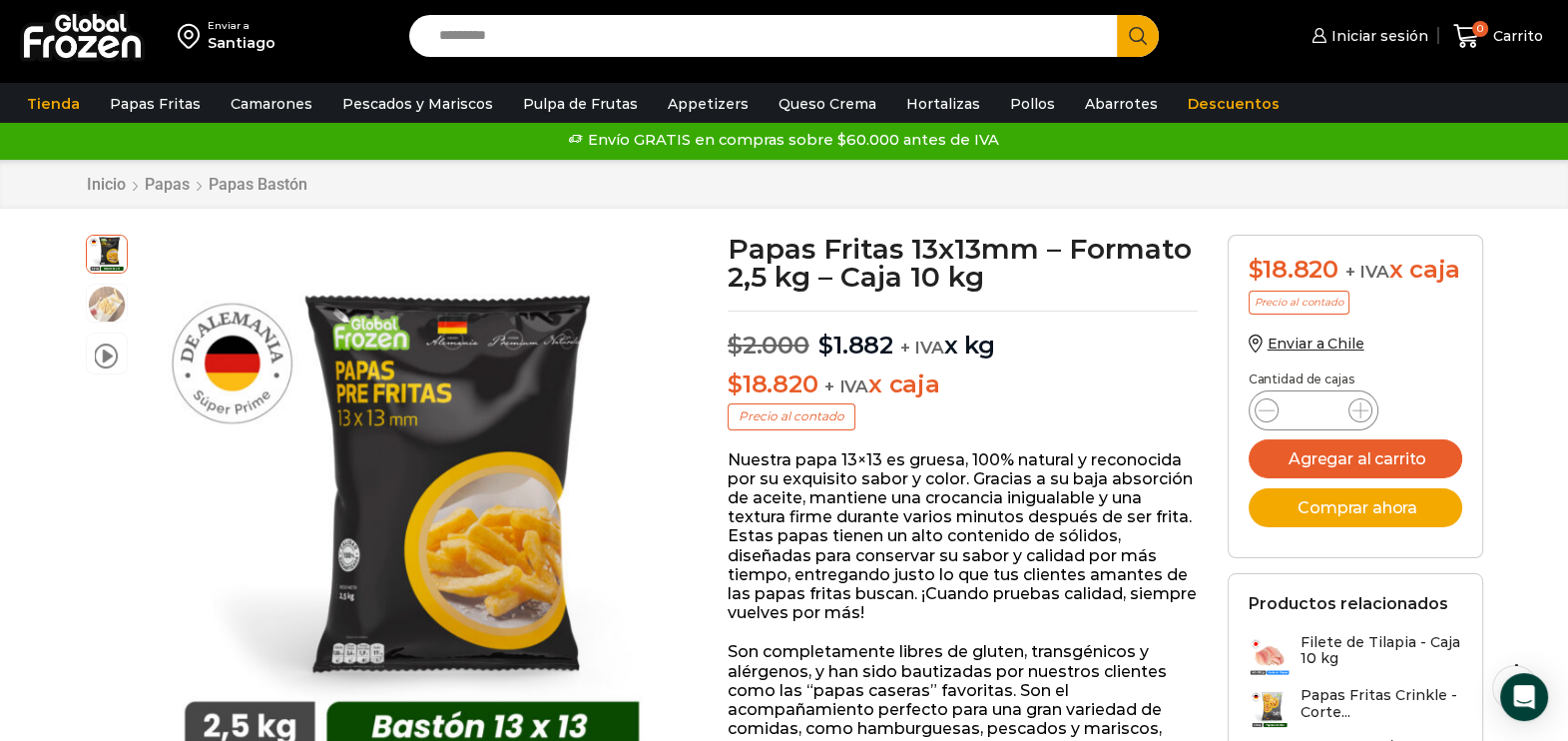 drag, startPoint x: 1250, startPoint y: 16, endPoint x: 181, endPoint y: 511, distance: 1178.0433 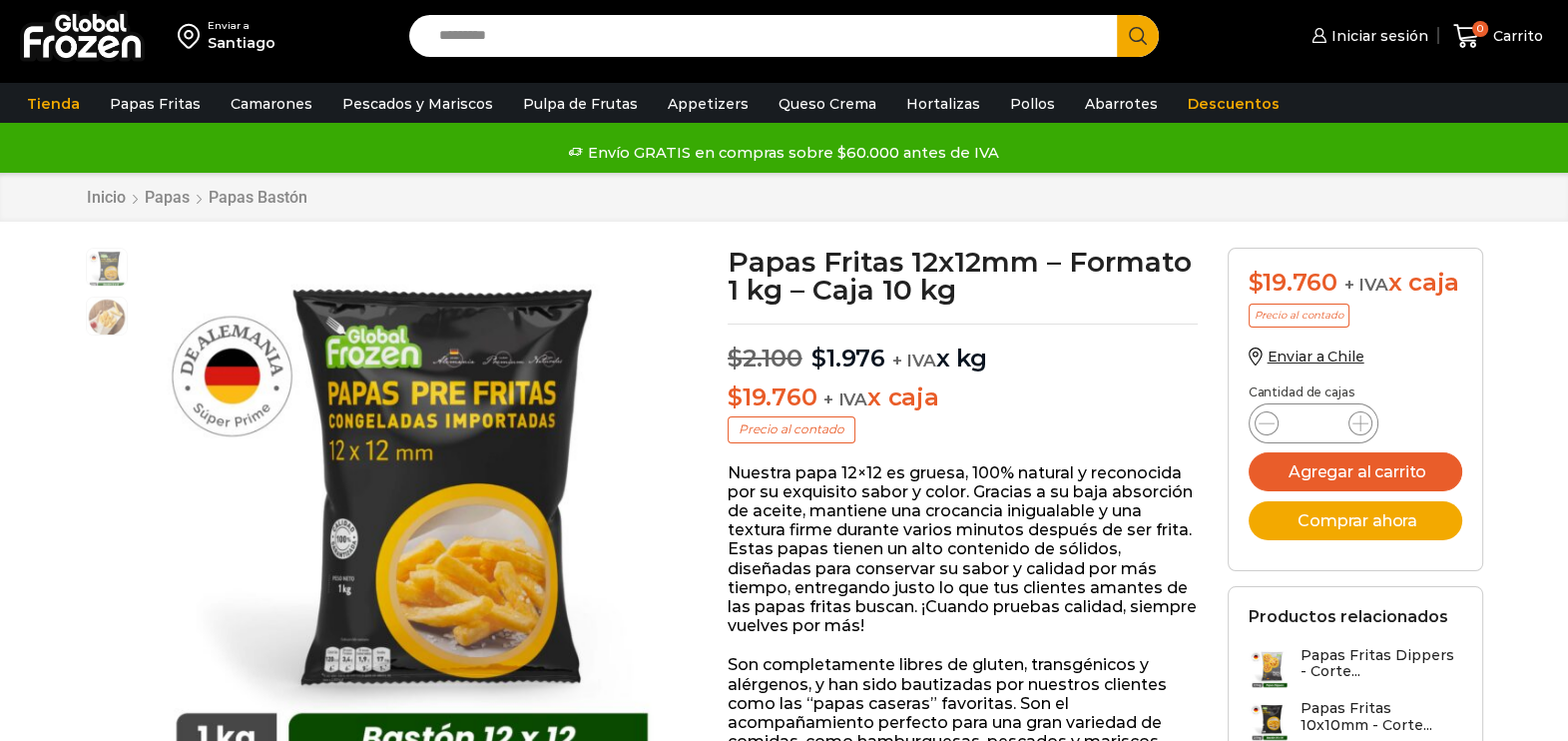 scroll, scrollTop: 0, scrollLeft: 0, axis: both 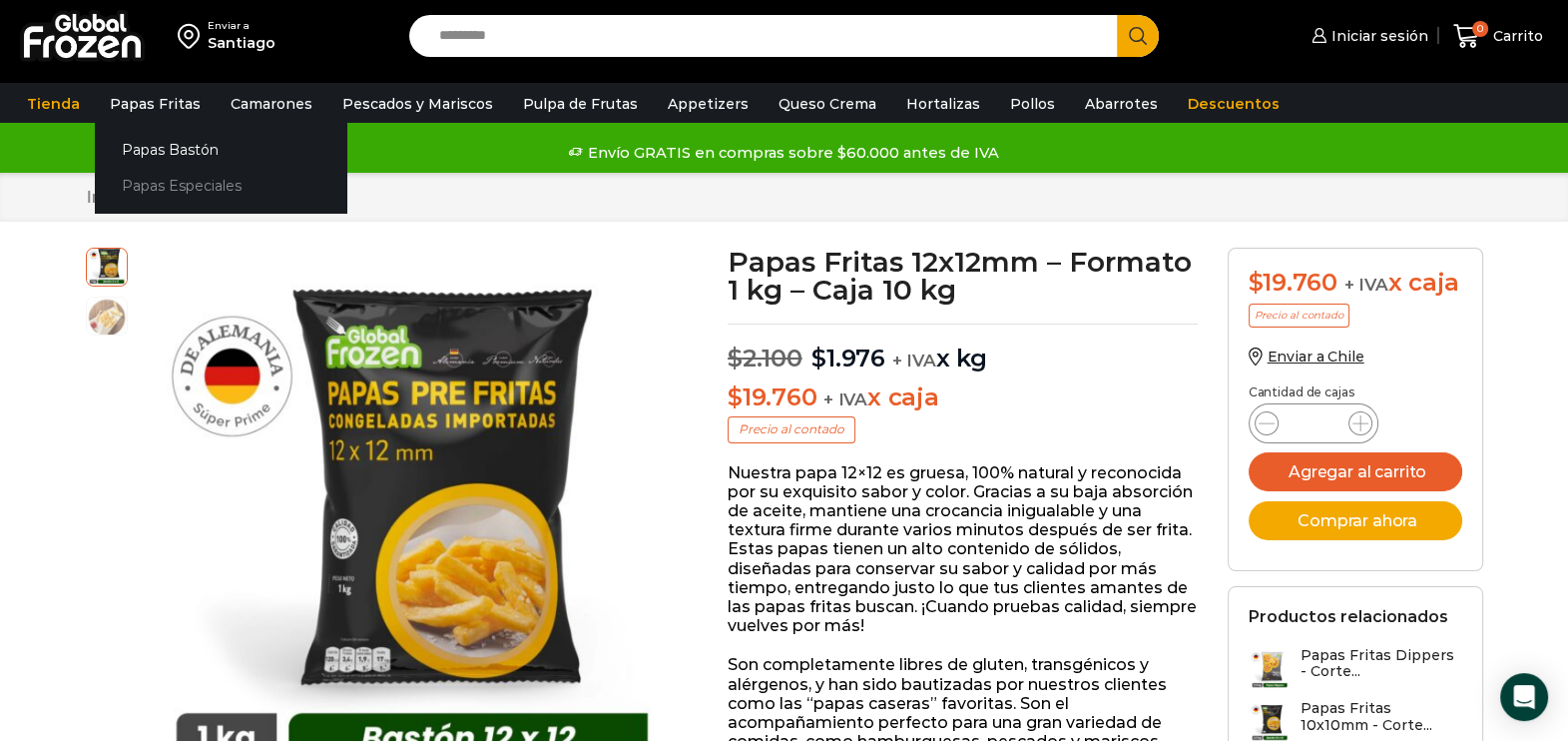 click on "Papas Especiales" at bounding box center [221, 186] 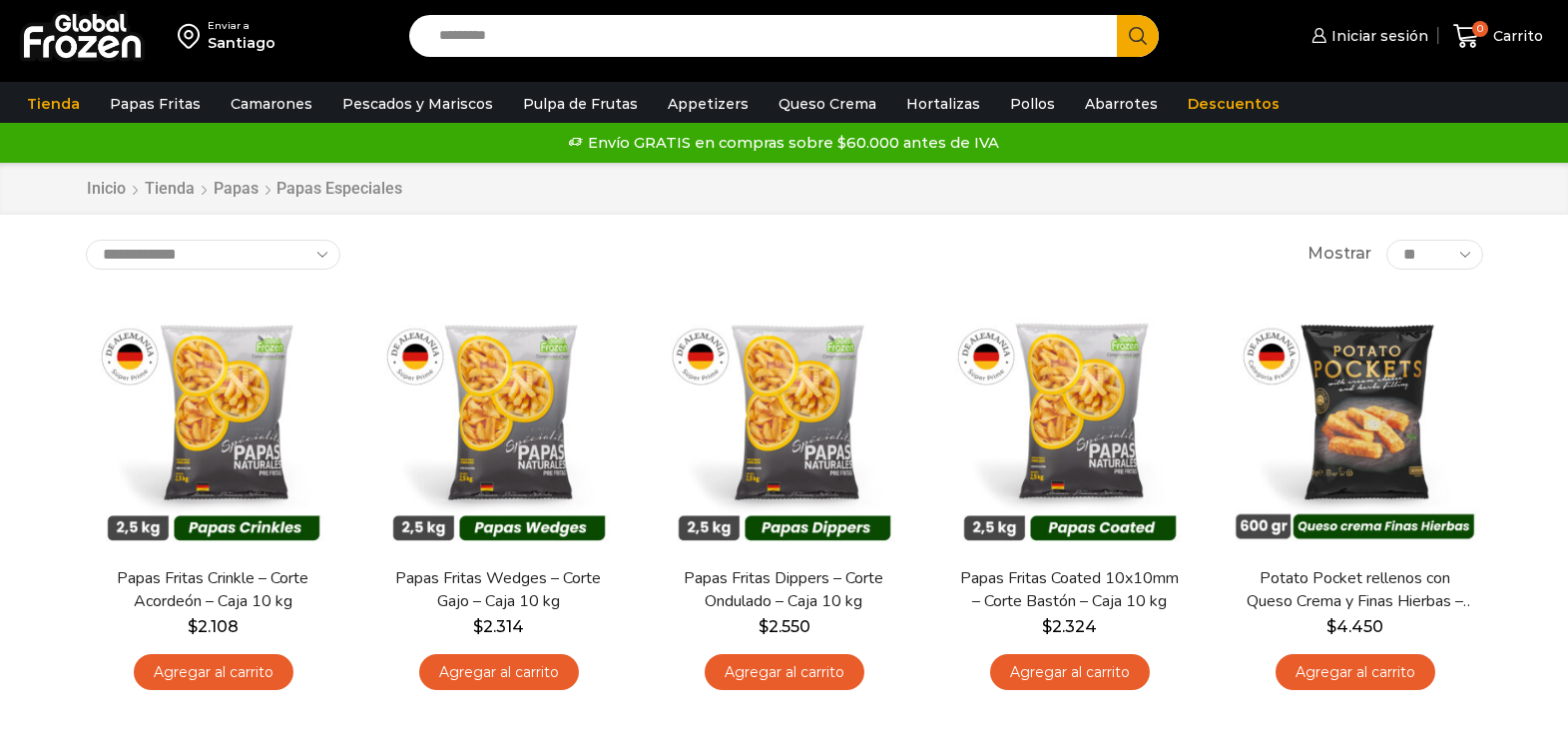 scroll, scrollTop: 0, scrollLeft: 0, axis: both 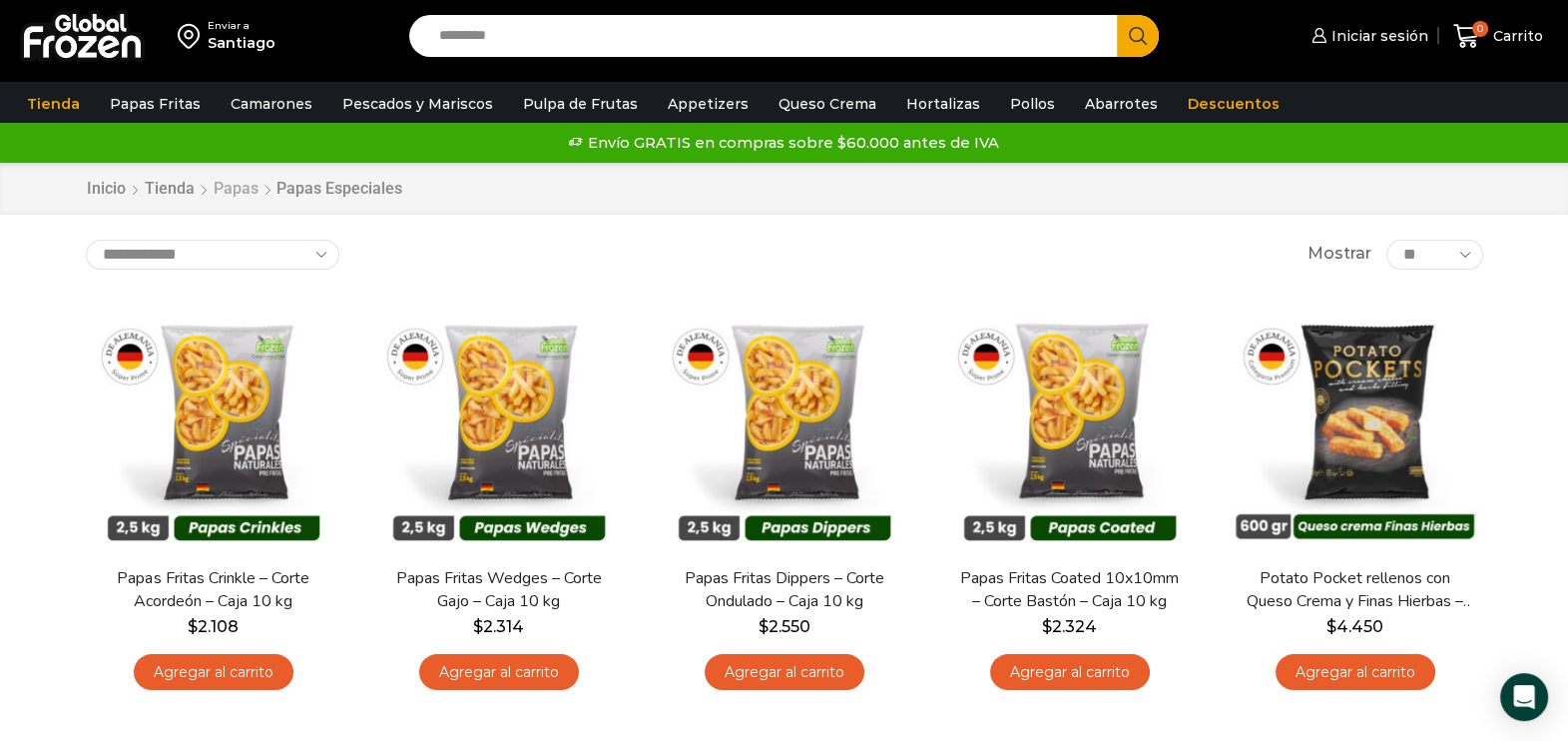 click on "Papas" at bounding box center [236, 189] 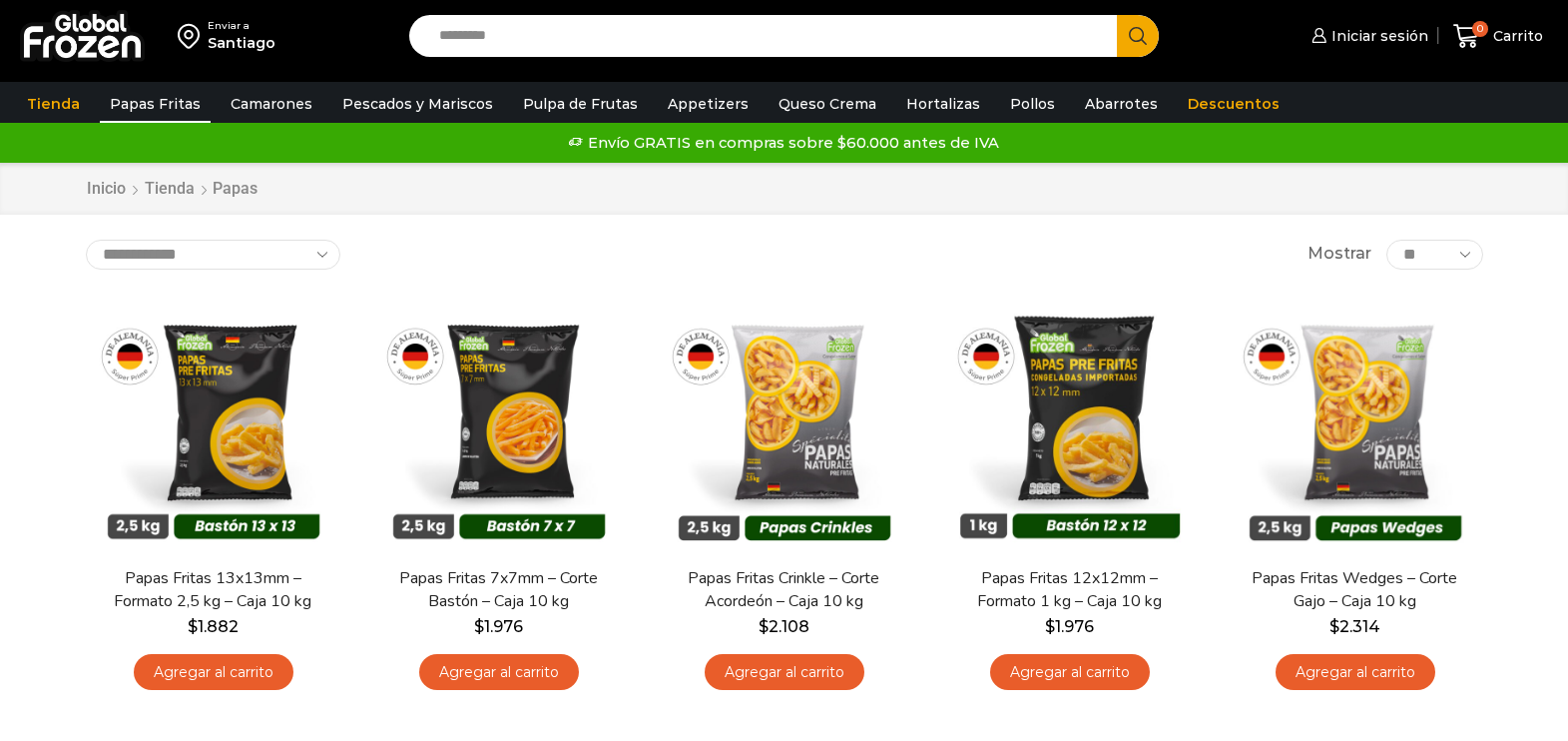 scroll, scrollTop: 0, scrollLeft: 0, axis: both 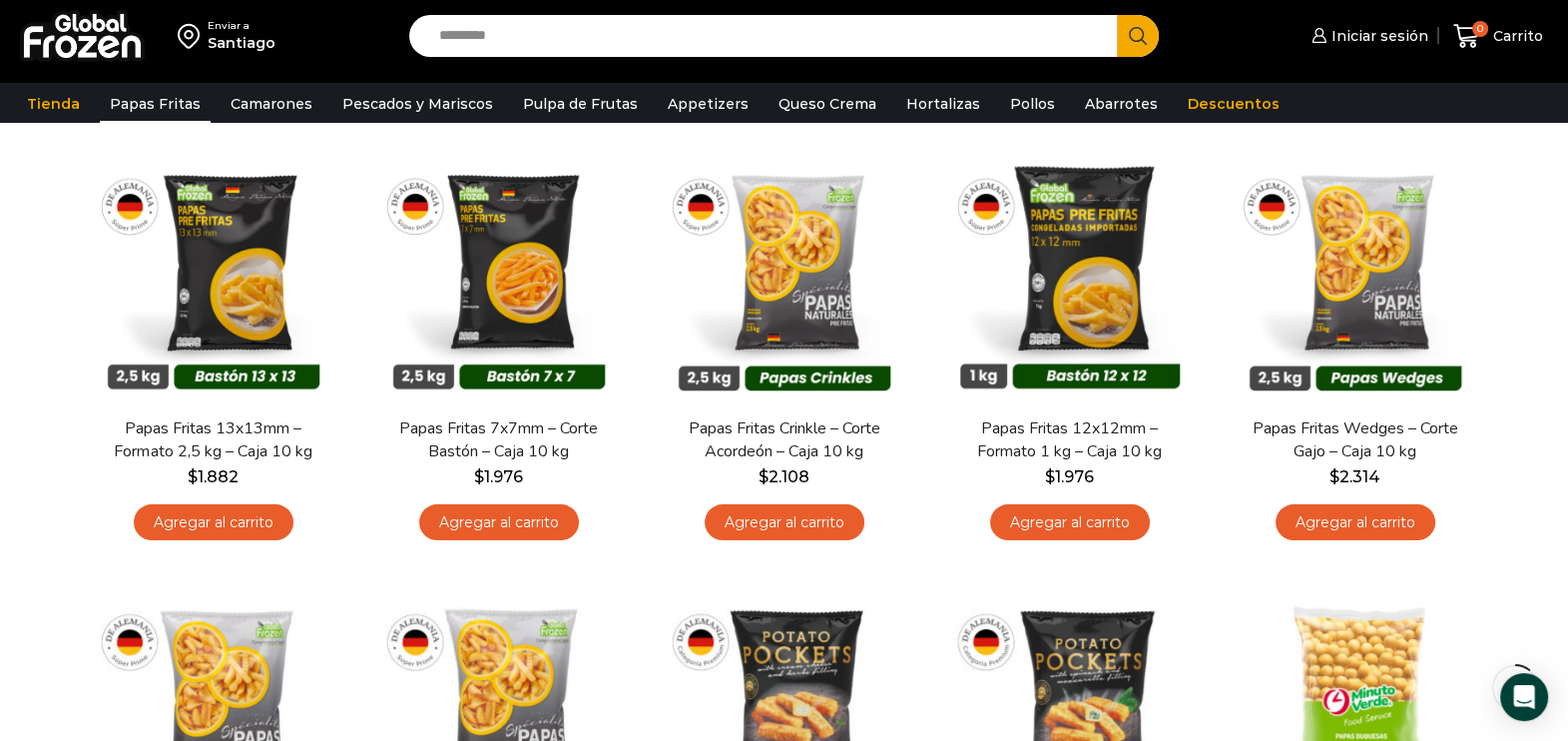 click on "Enviar a
Santiago
Search input
Search
Iniciar sesión" at bounding box center (784, 723) 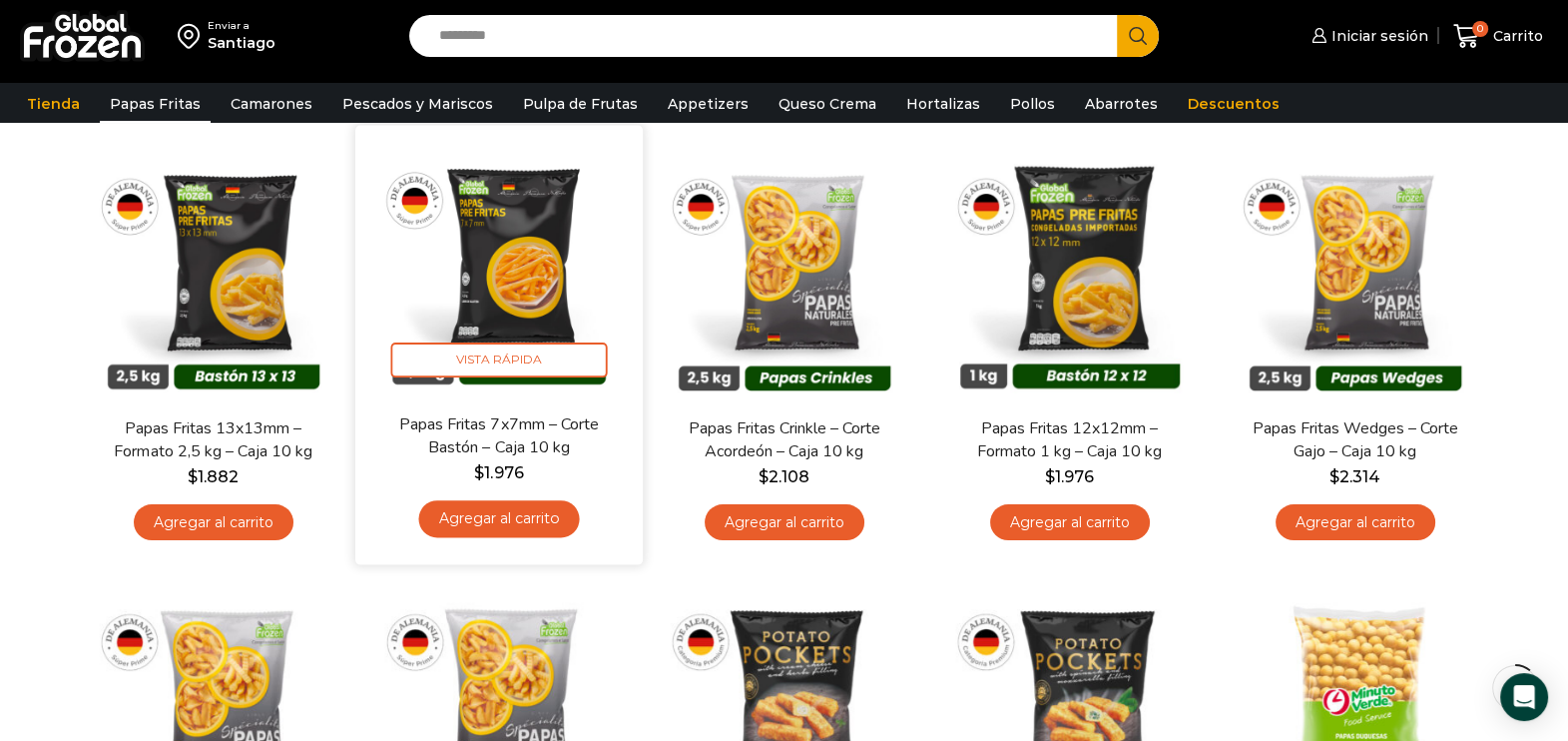 click at bounding box center [499, 269] 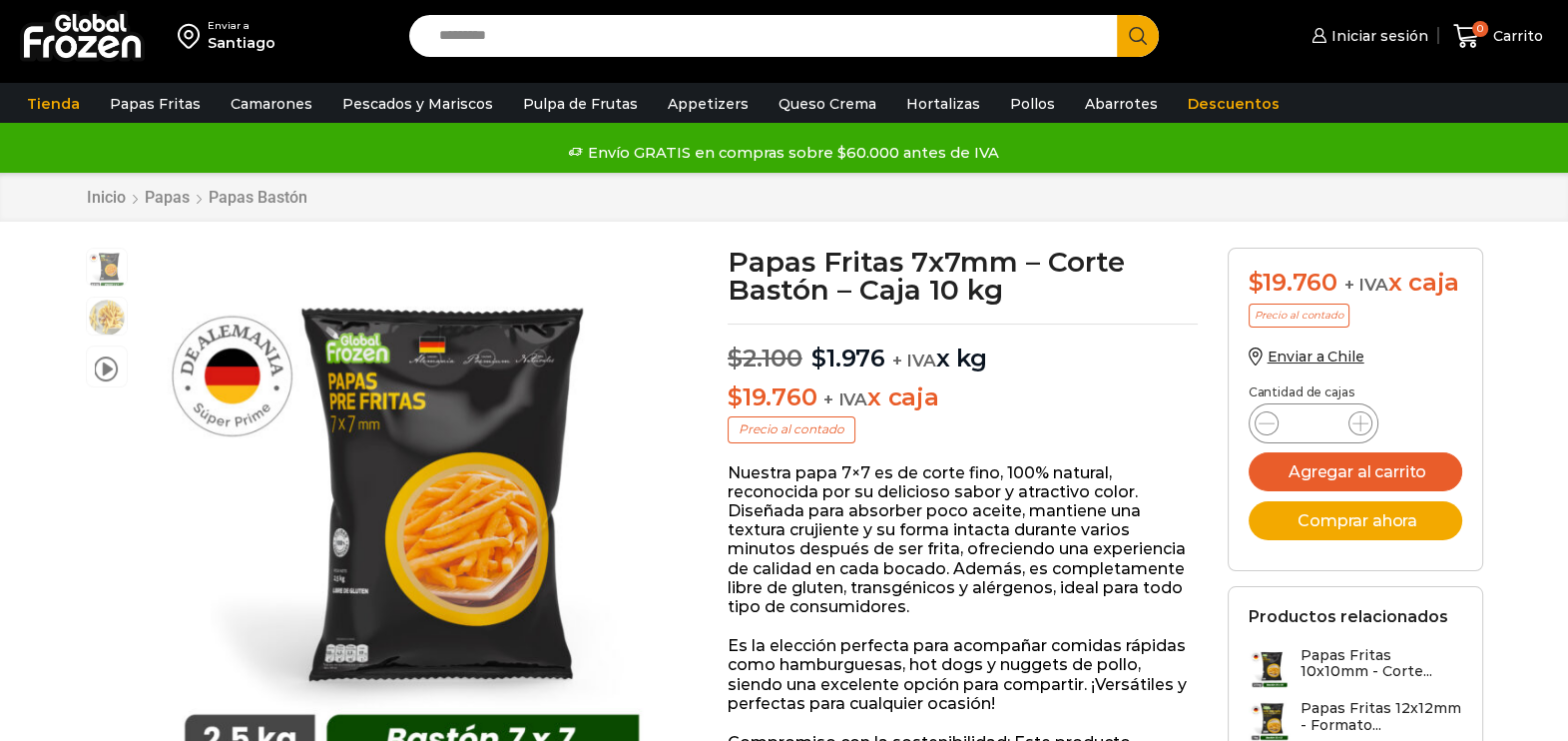 scroll, scrollTop: 0, scrollLeft: 0, axis: both 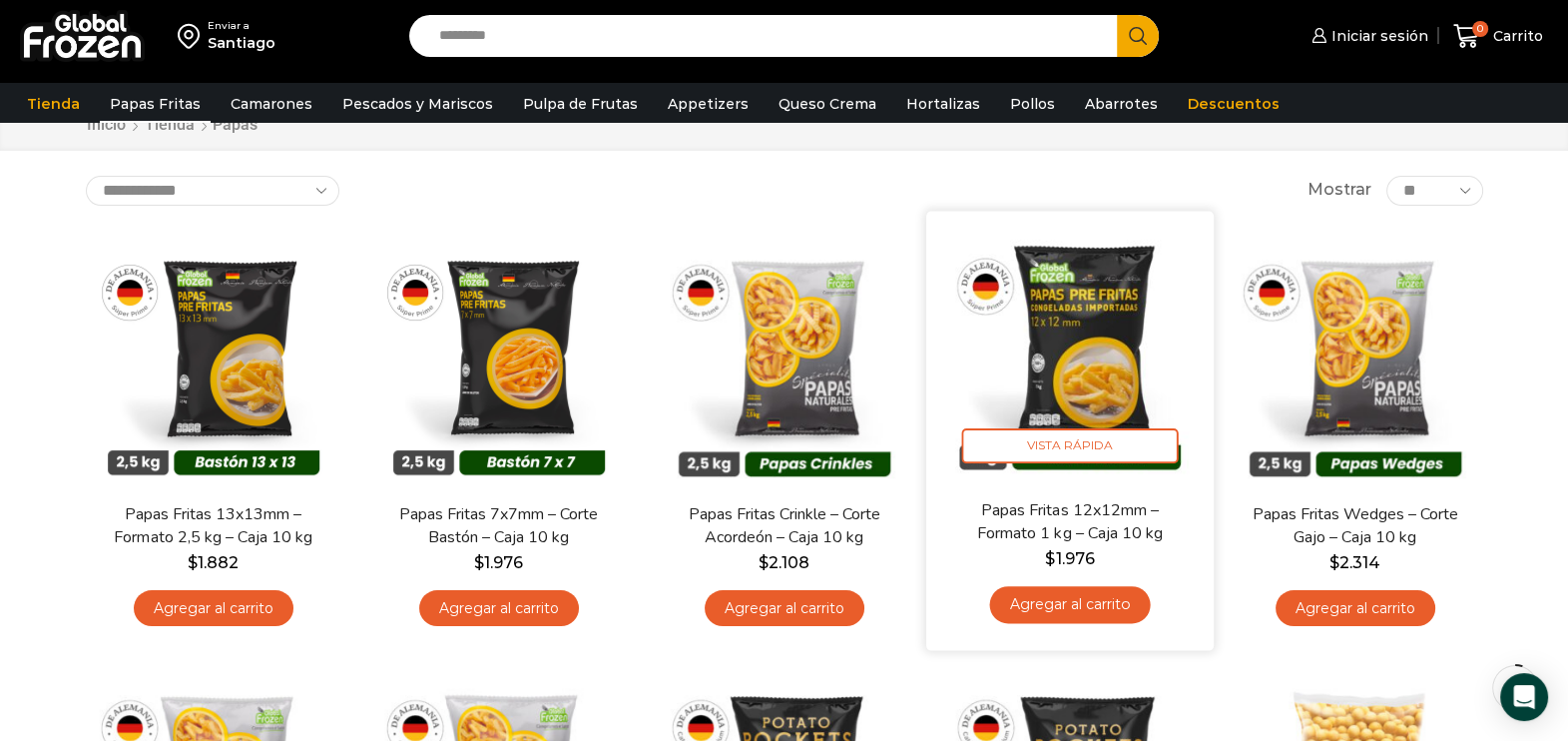 click at bounding box center [1070, 355] 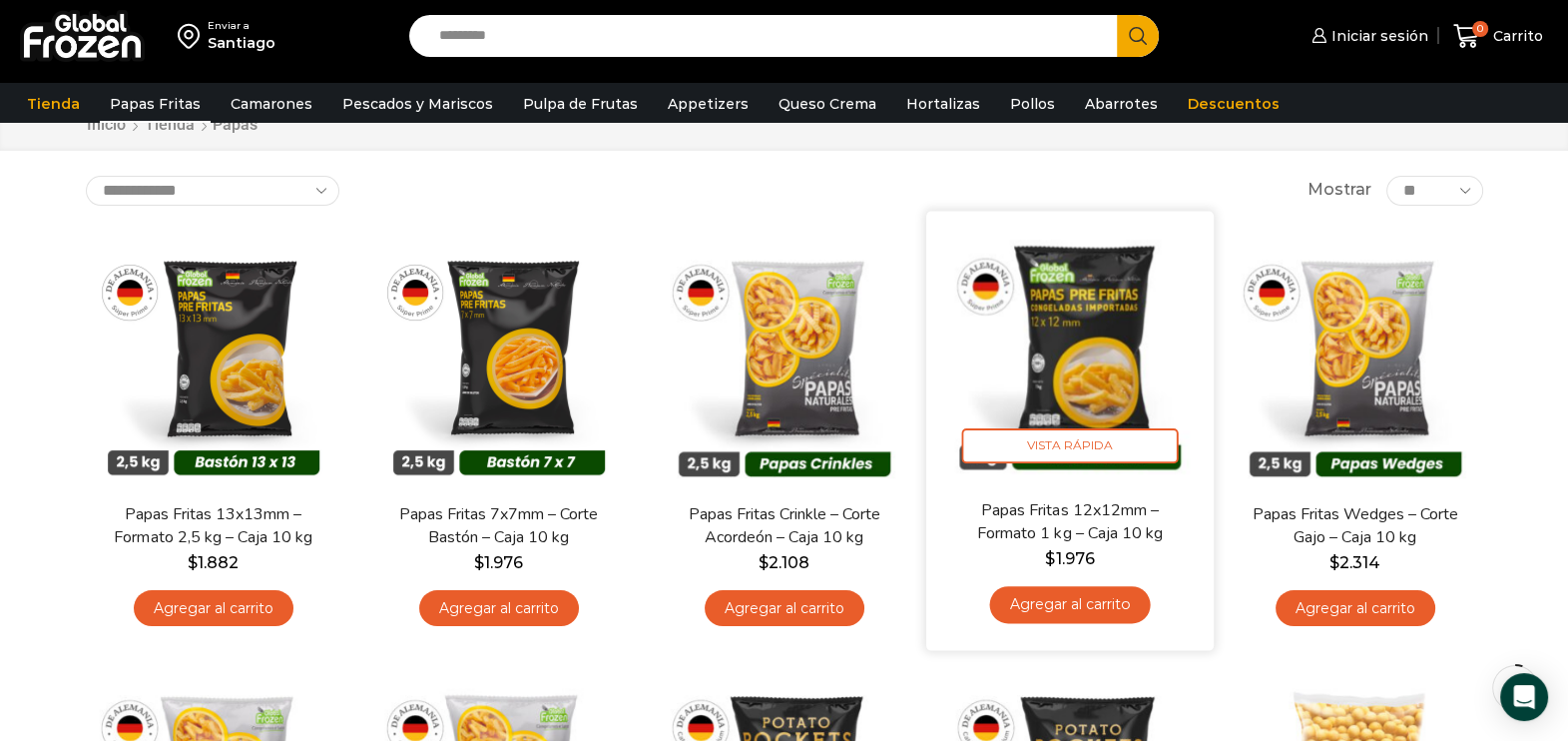 click at bounding box center (1070, 355) 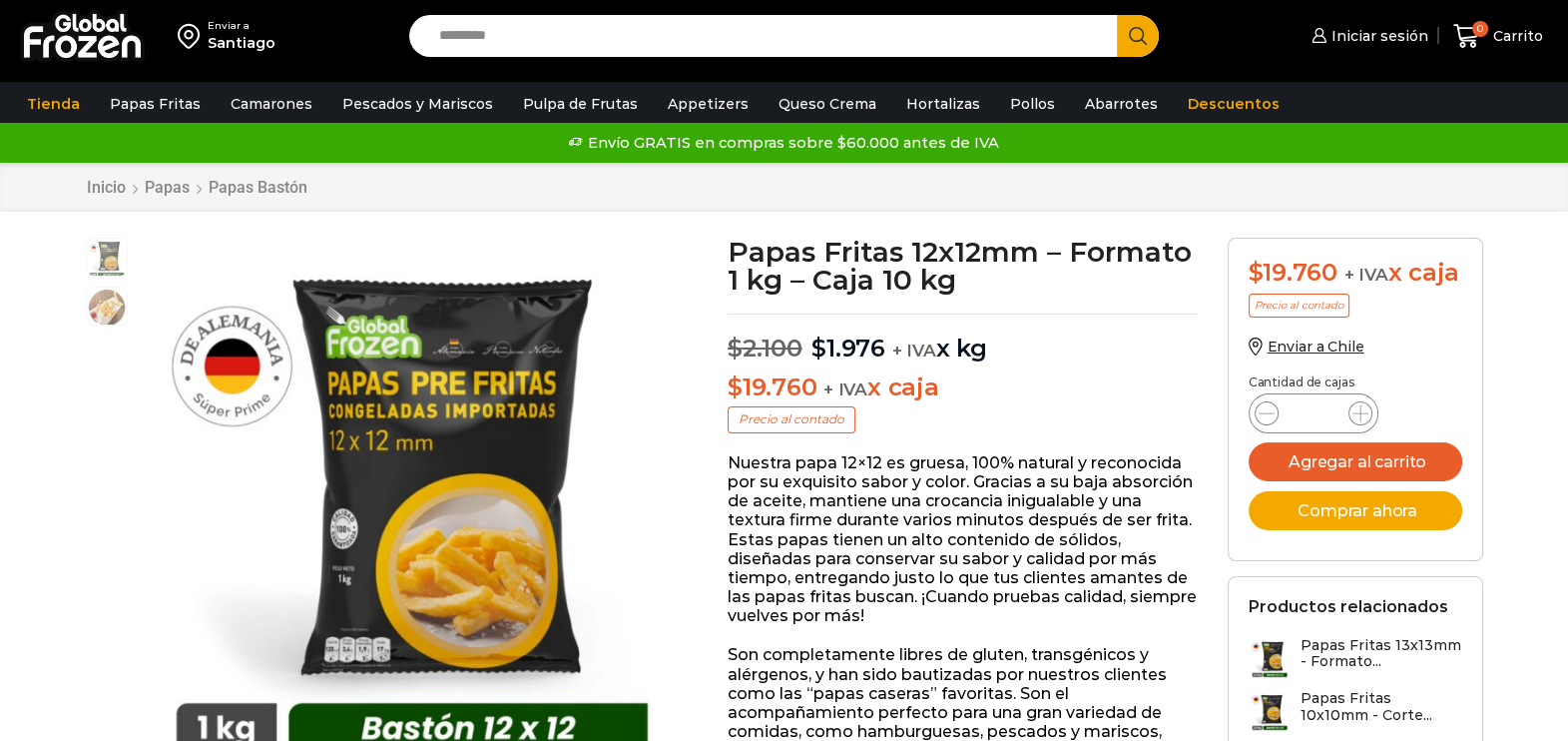 scroll, scrollTop: 0, scrollLeft: 0, axis: both 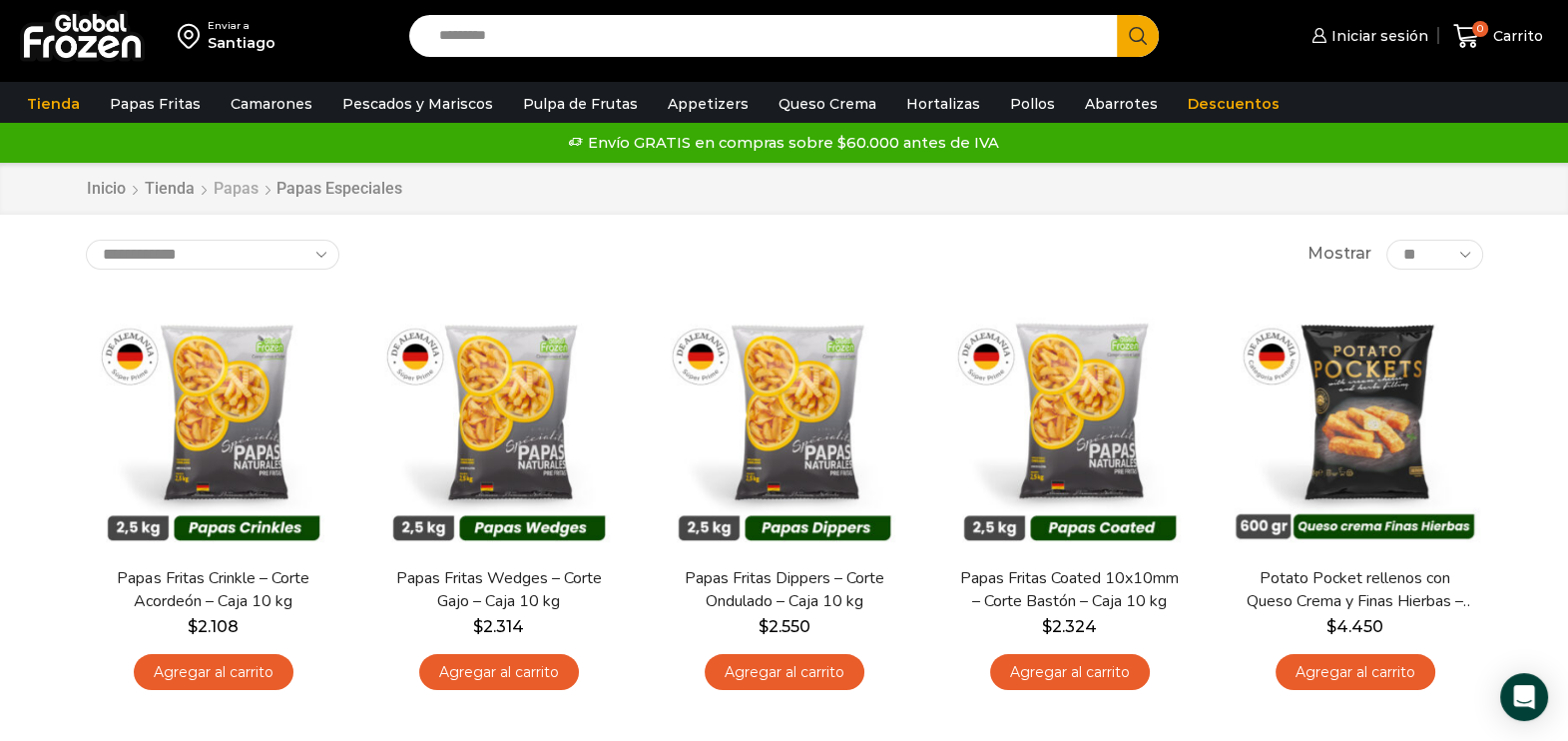 click on "Papas" at bounding box center [236, 189] 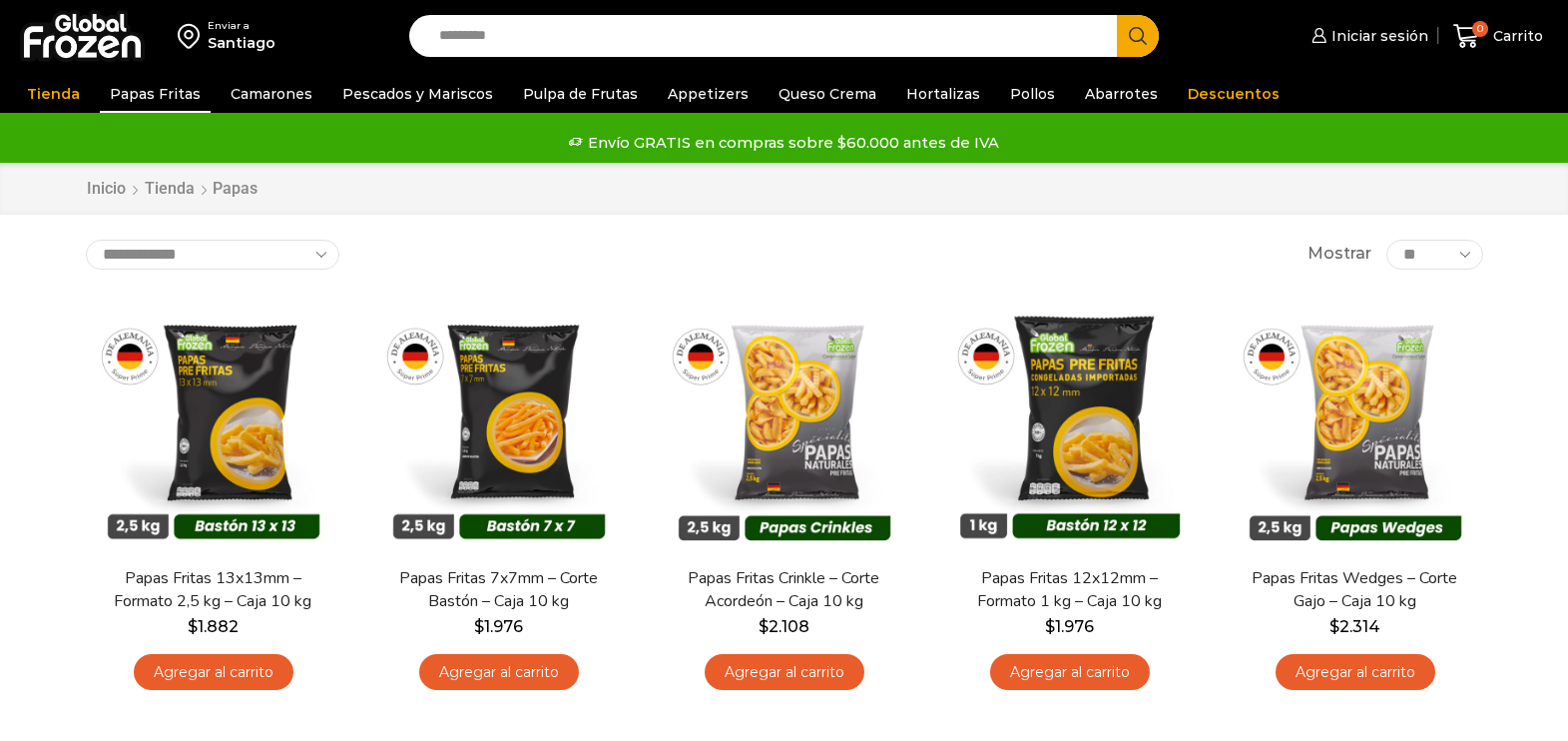 scroll, scrollTop: 0, scrollLeft: 0, axis: both 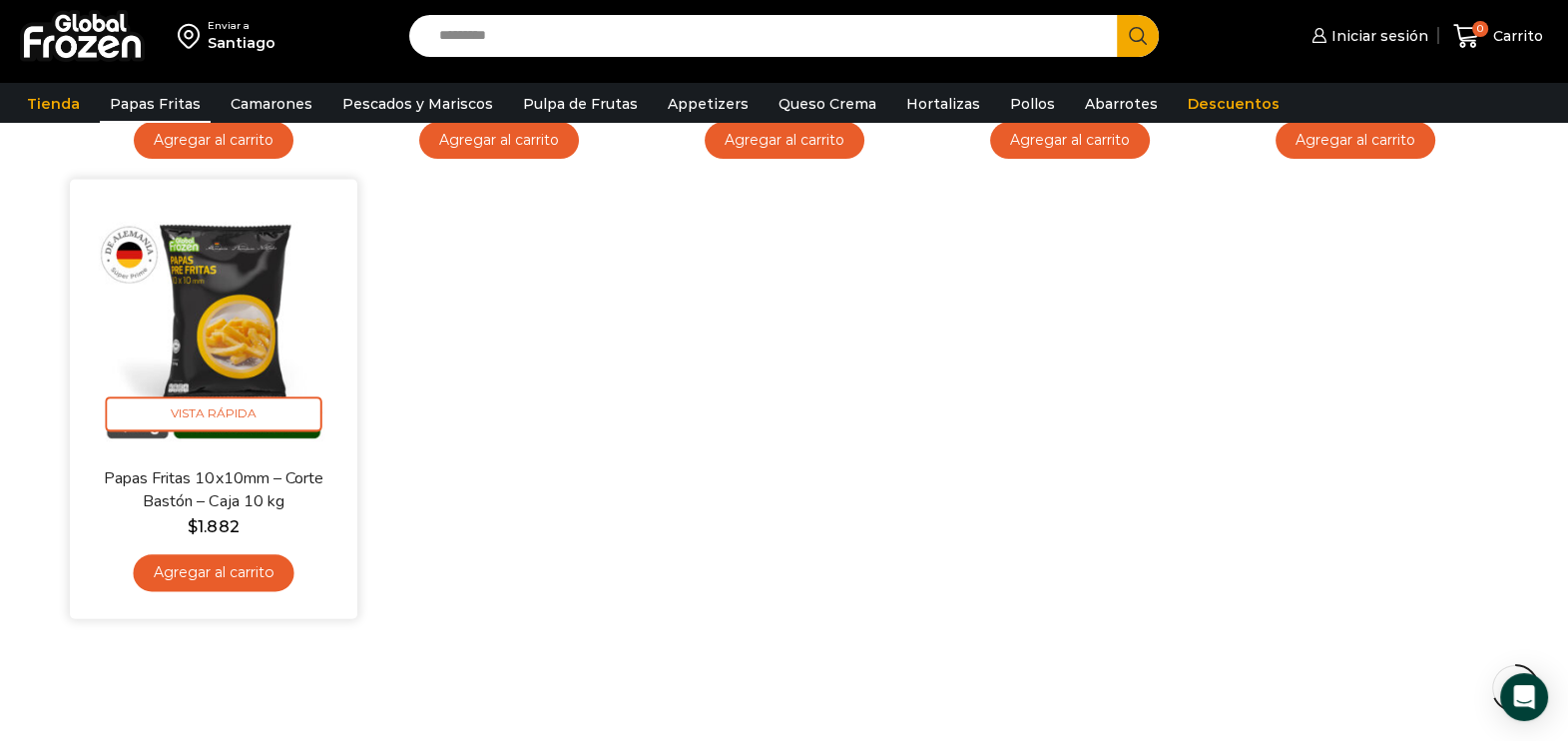 click at bounding box center (214, 324) 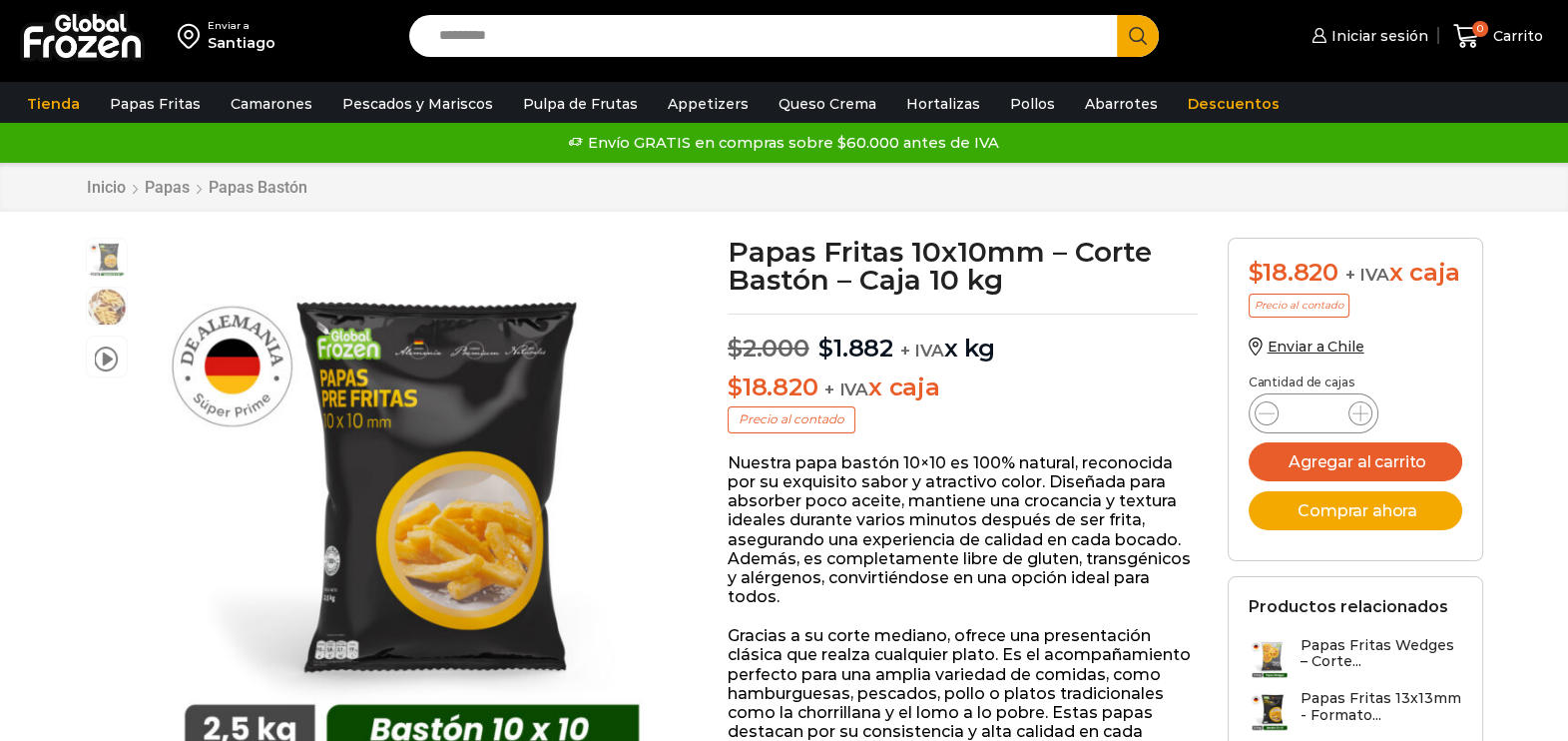 scroll, scrollTop: 0, scrollLeft: 0, axis: both 